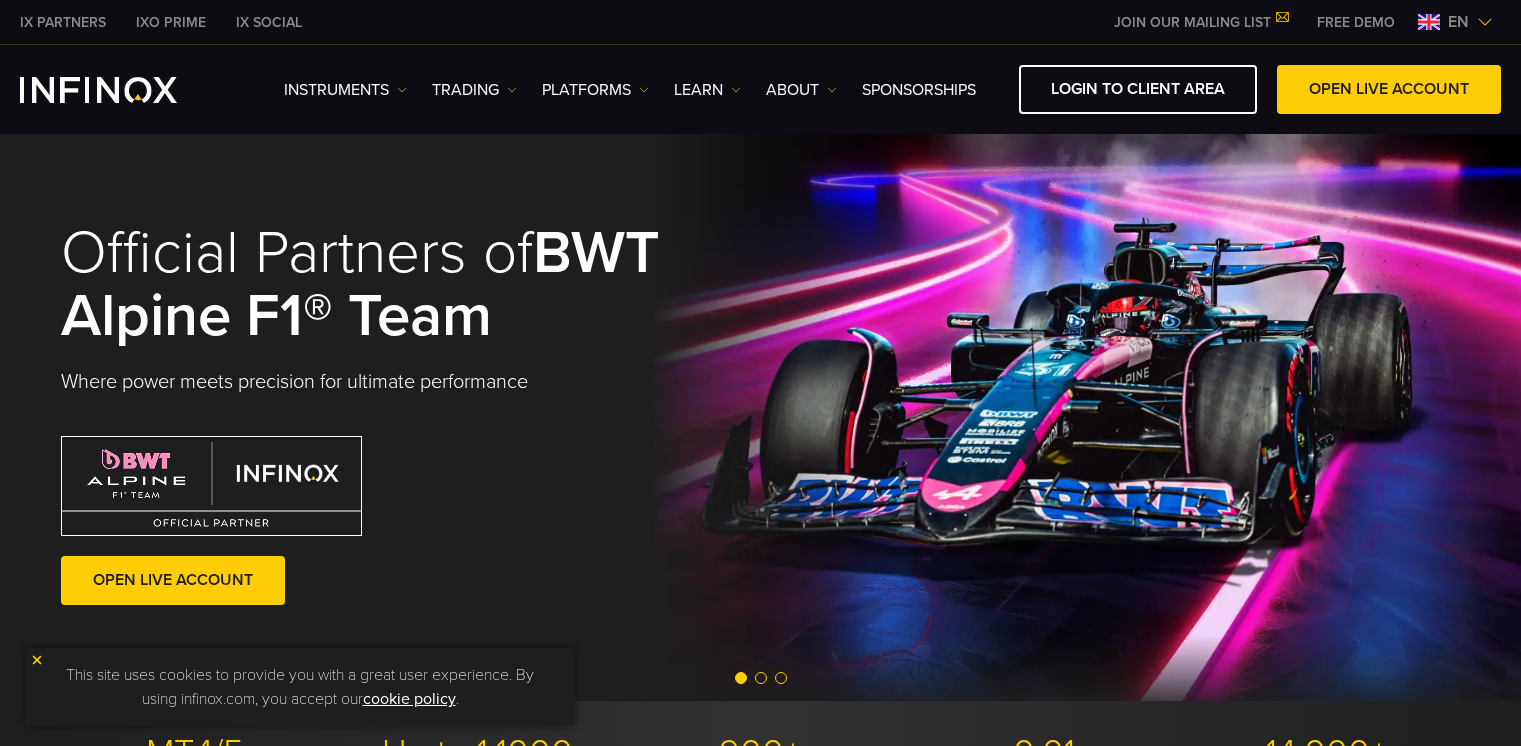 scroll, scrollTop: 0, scrollLeft: 0, axis: both 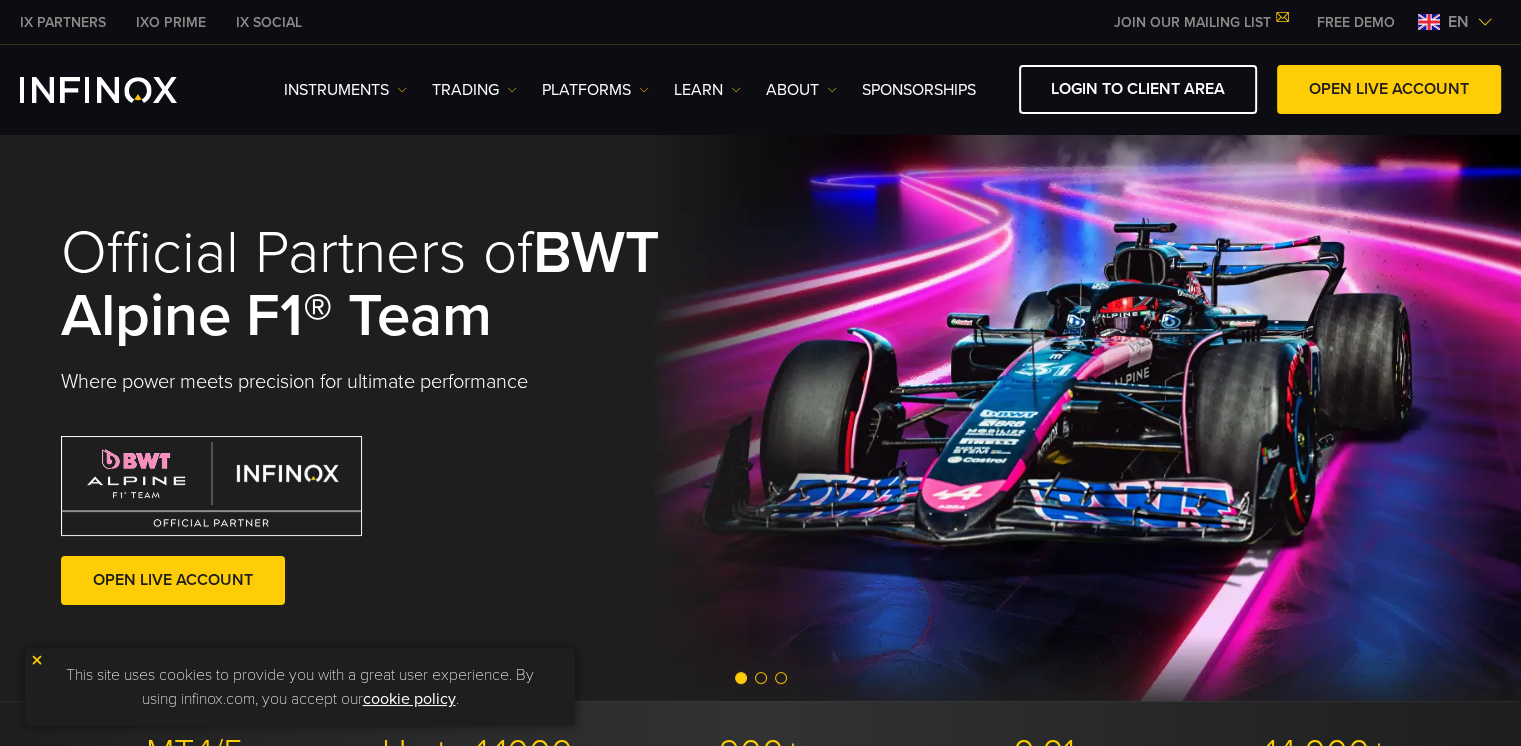 click on "en" at bounding box center (1458, 22) 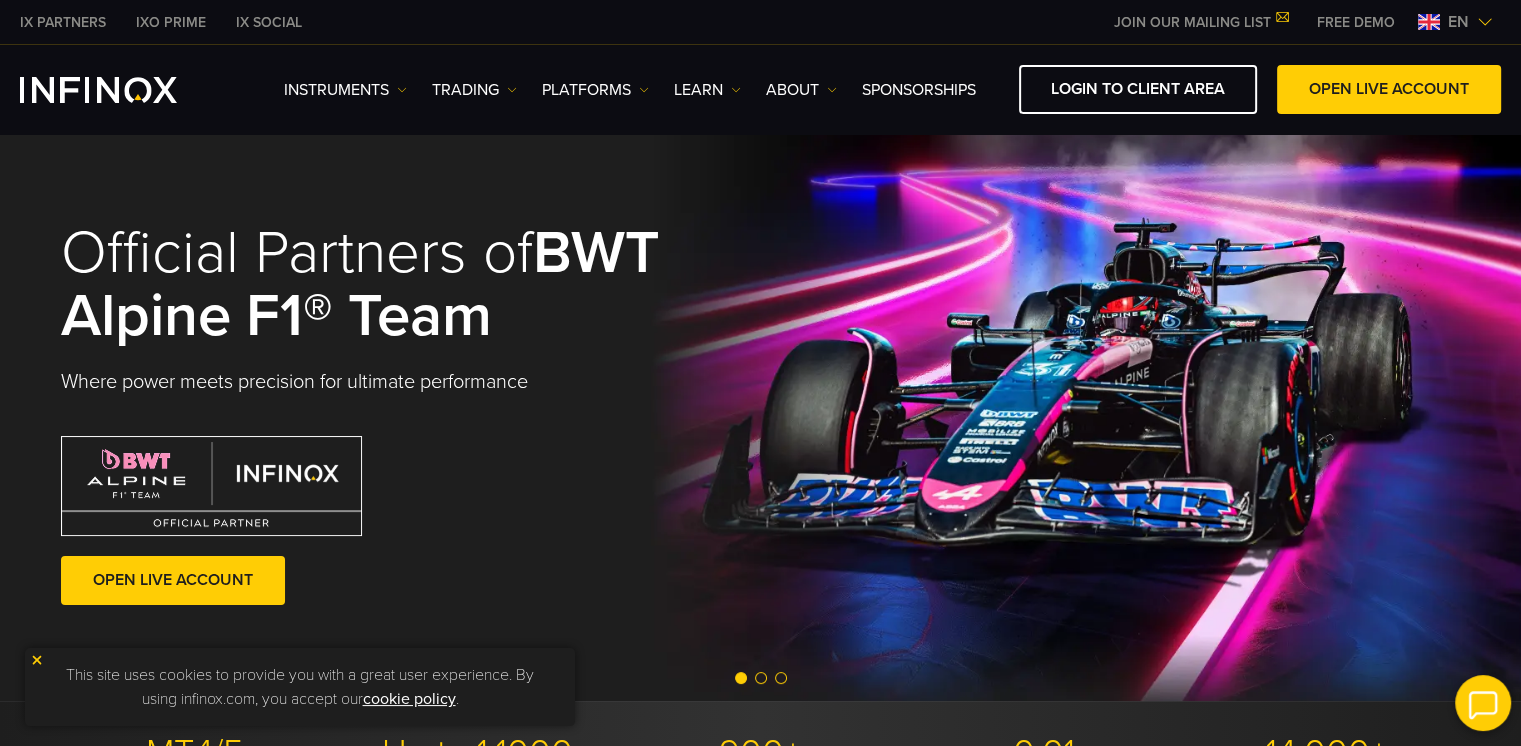 scroll, scrollTop: 0, scrollLeft: 0, axis: both 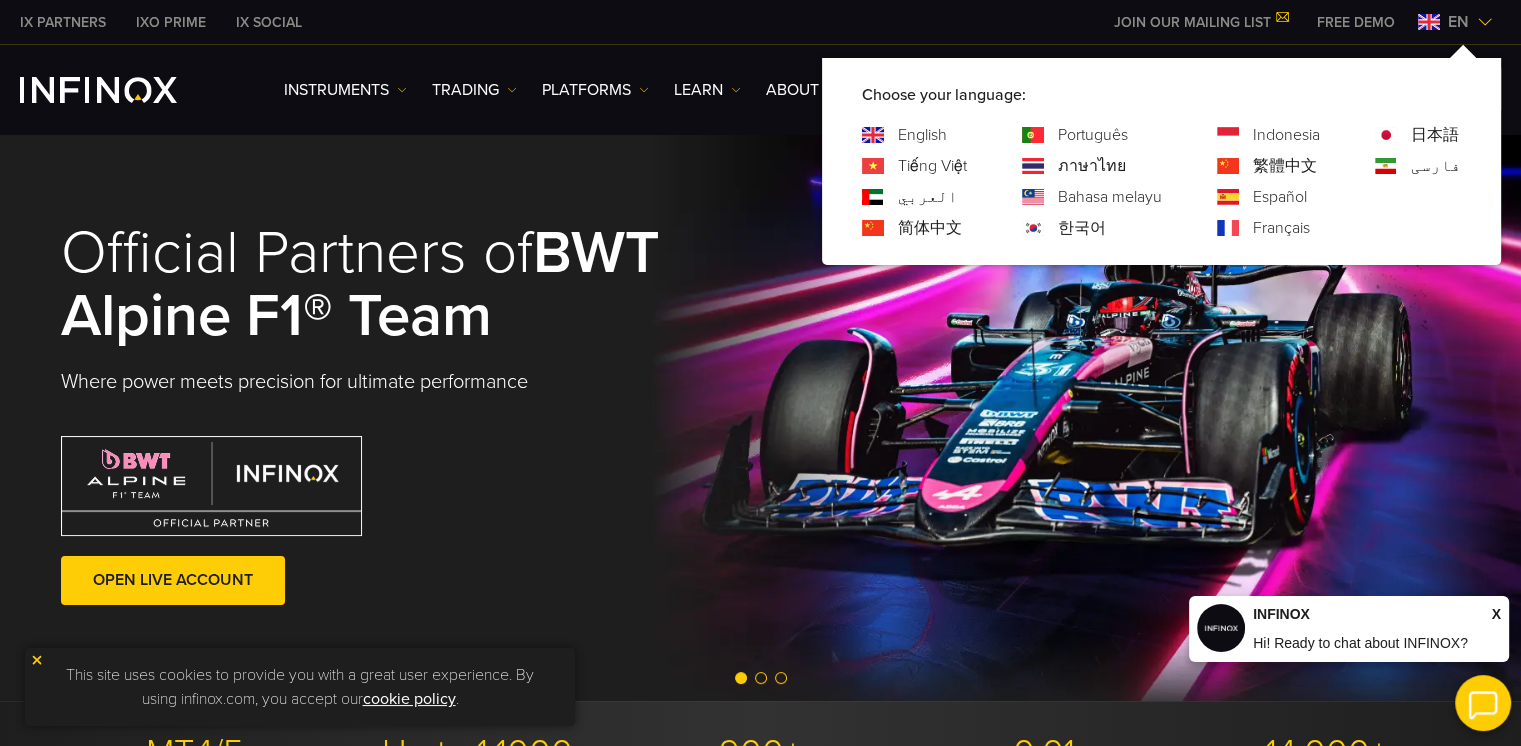 click on "한국어" at bounding box center (1082, 228) 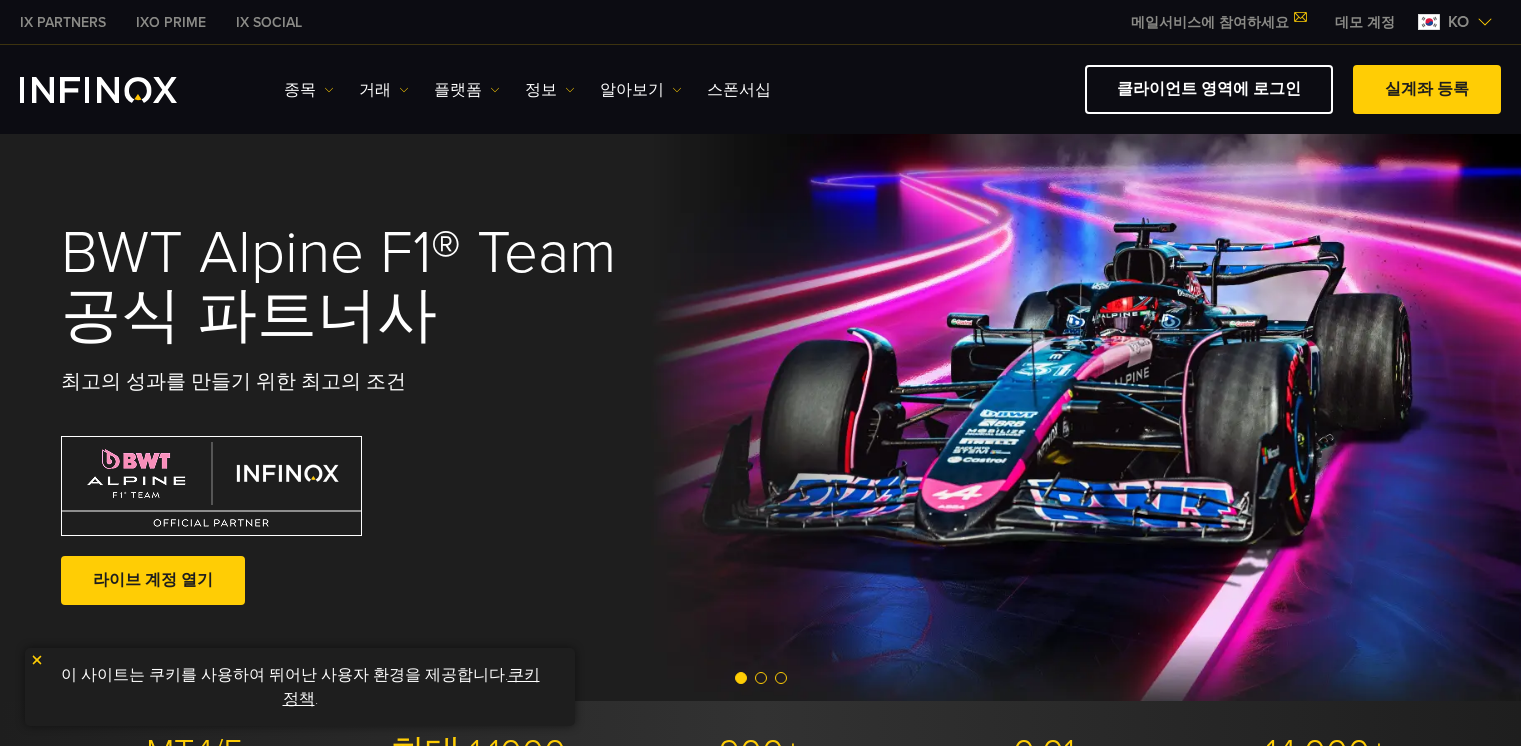 scroll, scrollTop: 0, scrollLeft: 0, axis: both 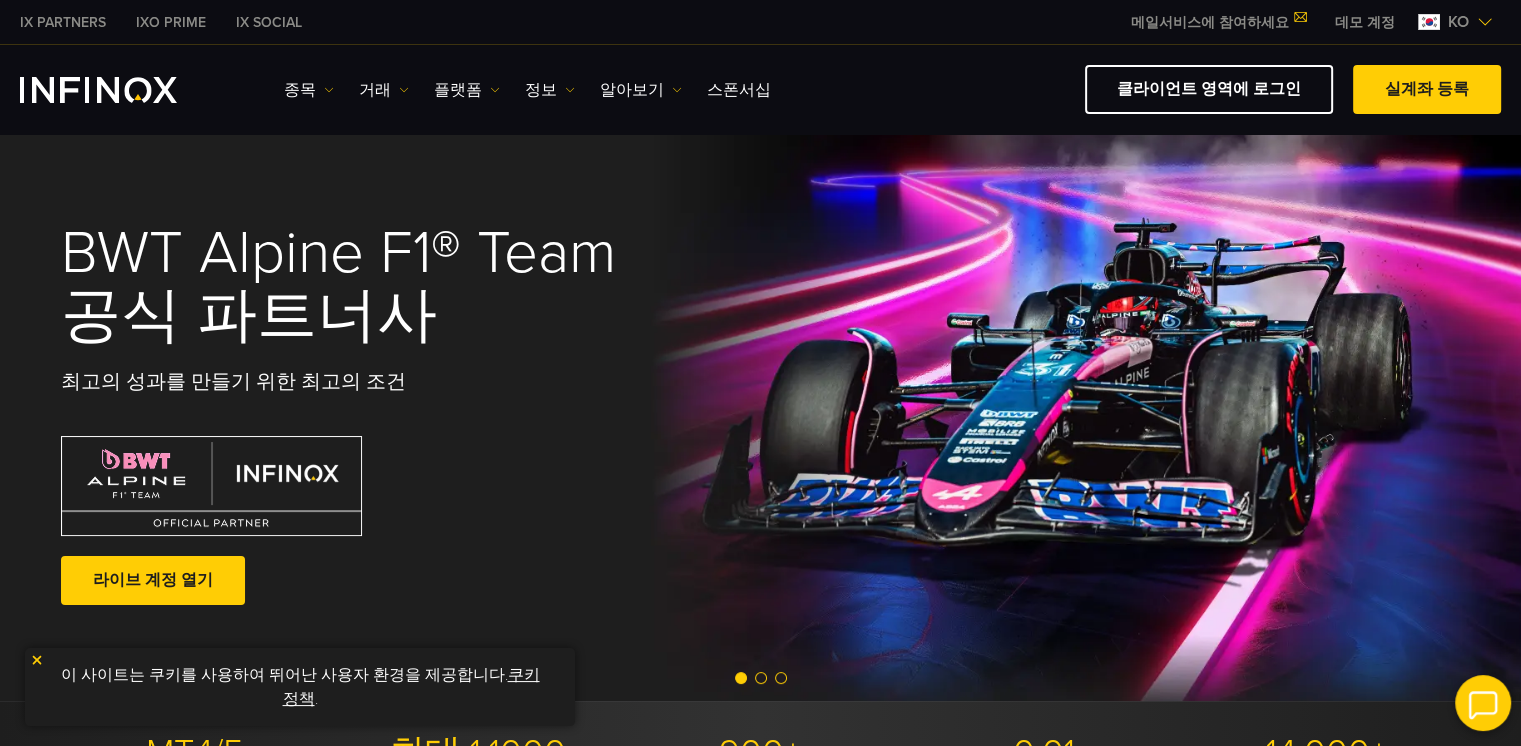 click on "데모 계정" at bounding box center (1365, 22) 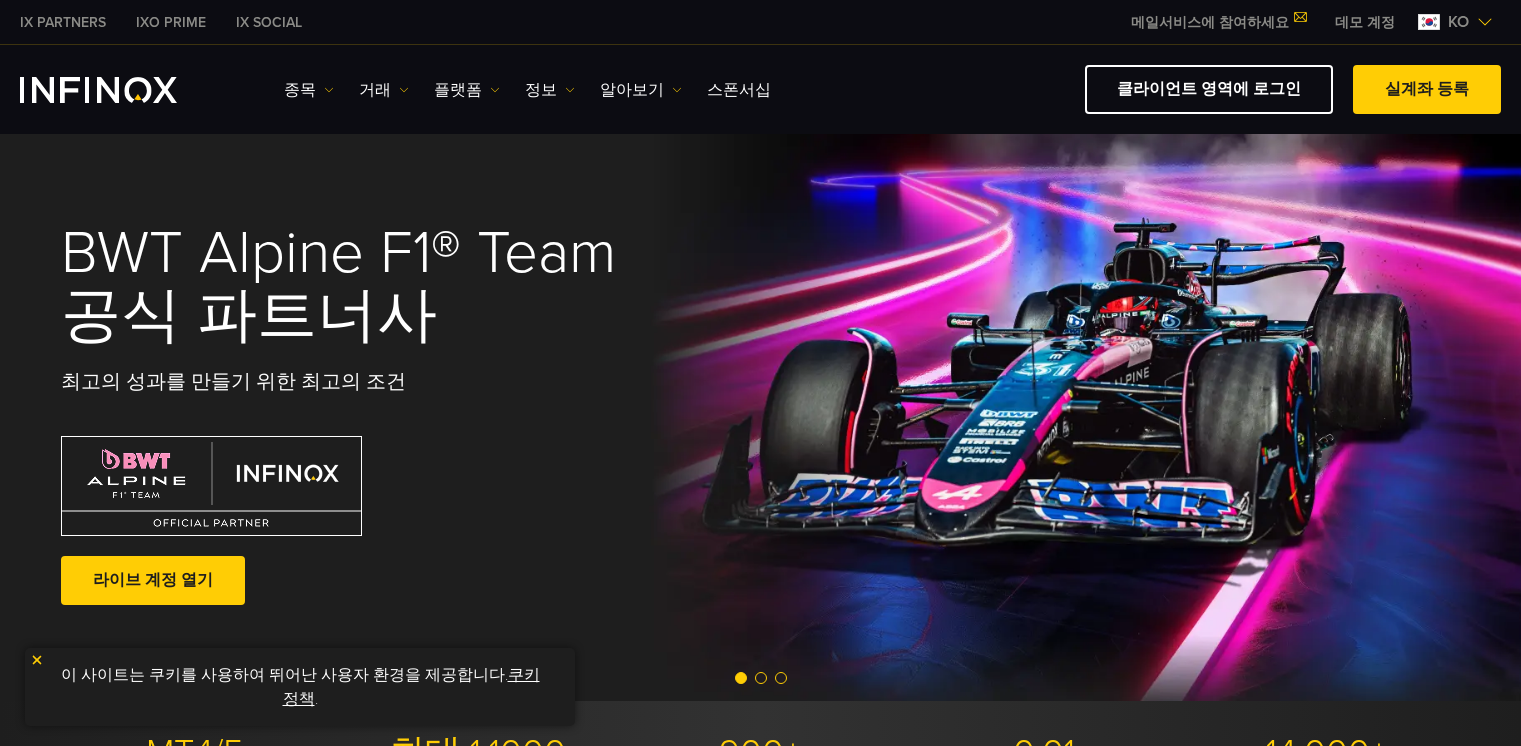 scroll, scrollTop: 0, scrollLeft: 0, axis: both 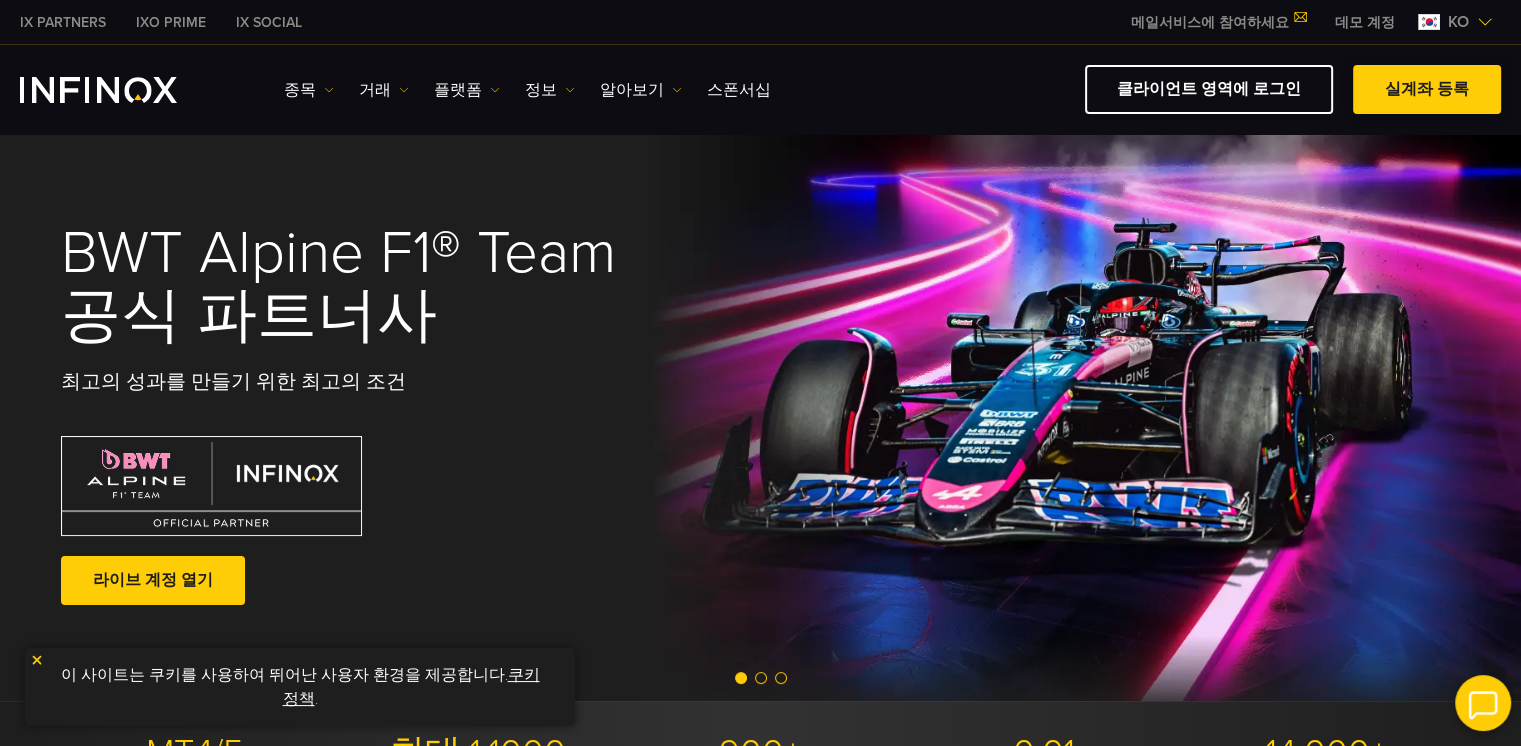 click at bounding box center (1427, 90) 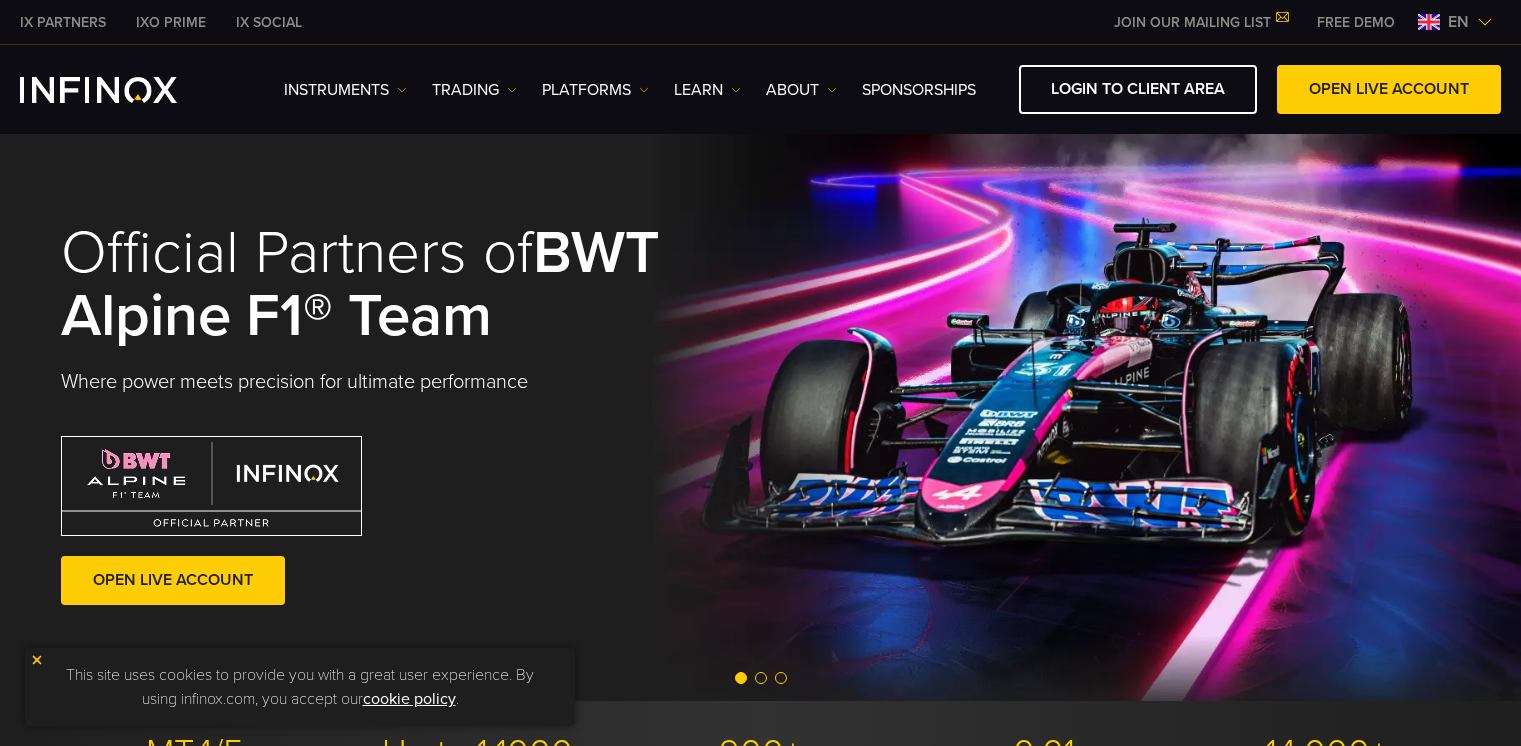 scroll, scrollTop: 0, scrollLeft: 0, axis: both 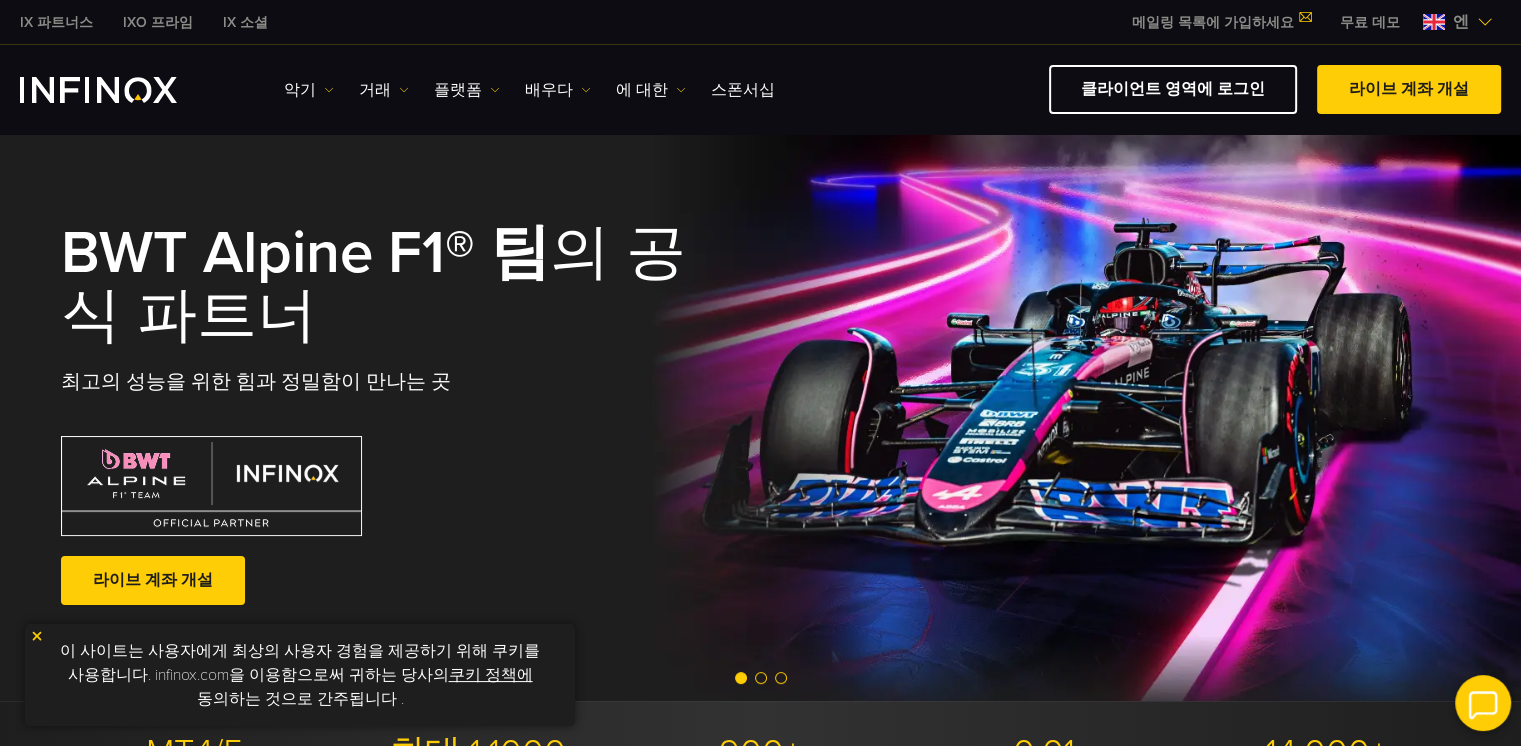 click on "엔" at bounding box center (1461, 22) 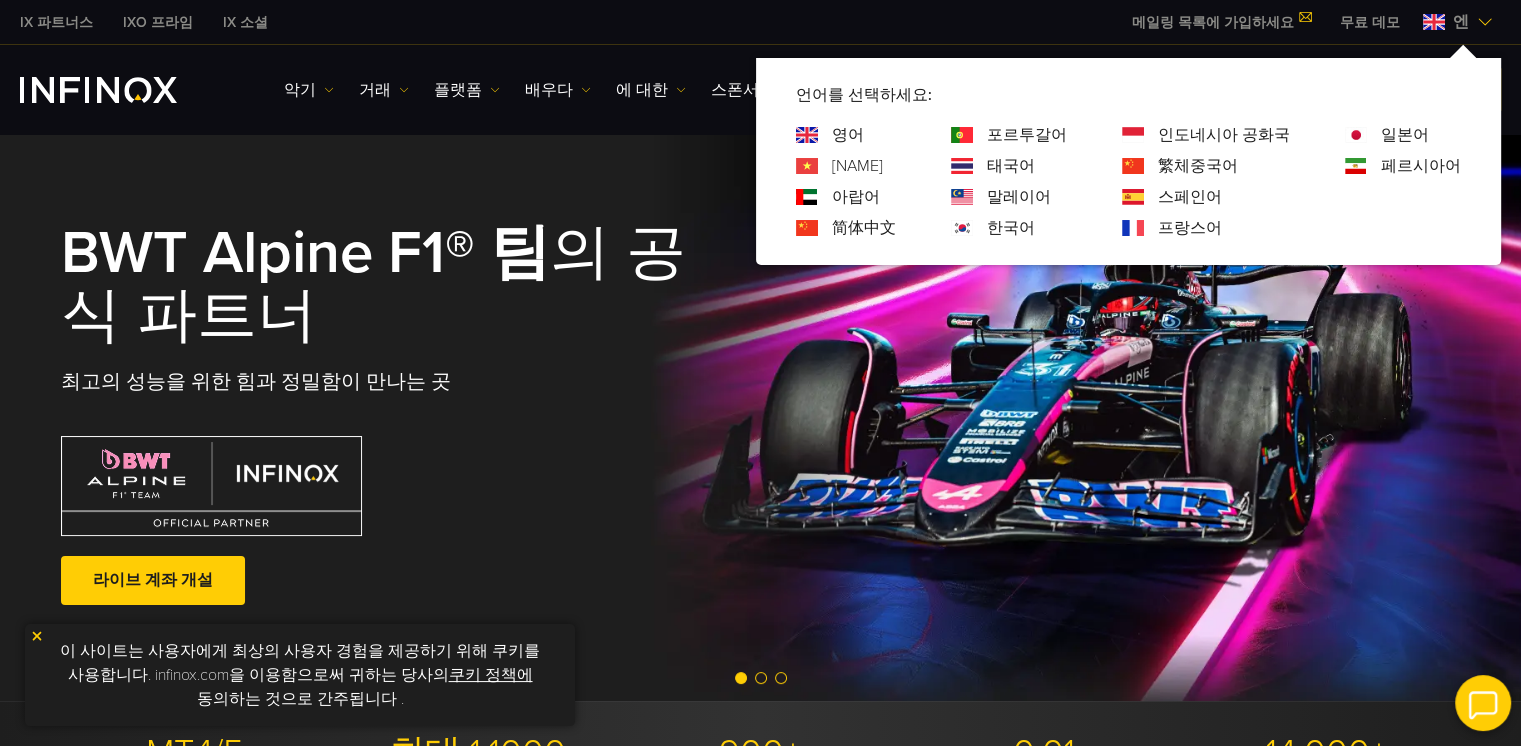 scroll, scrollTop: 0, scrollLeft: 0, axis: both 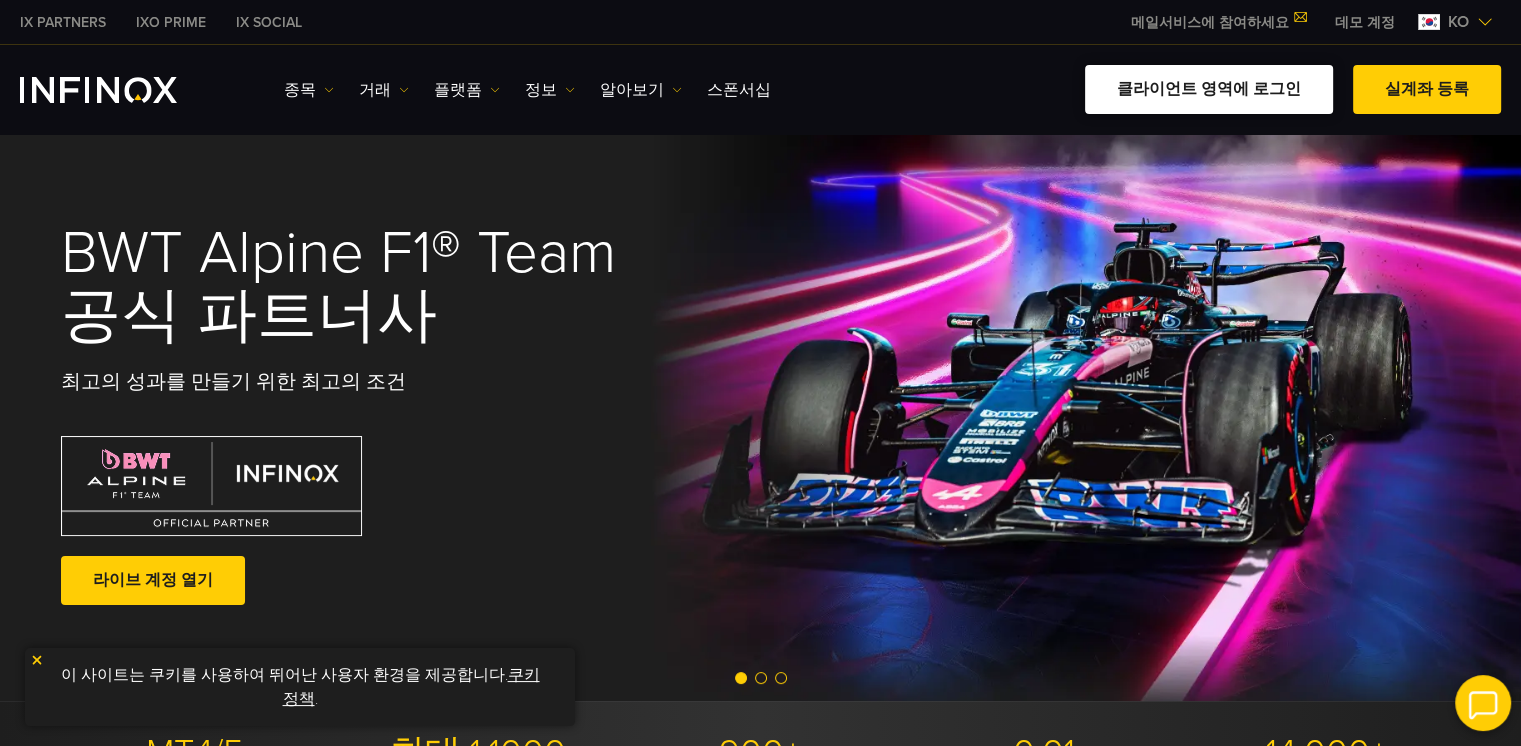 click on "클라이언트 영역에 로그인" at bounding box center [1209, 89] 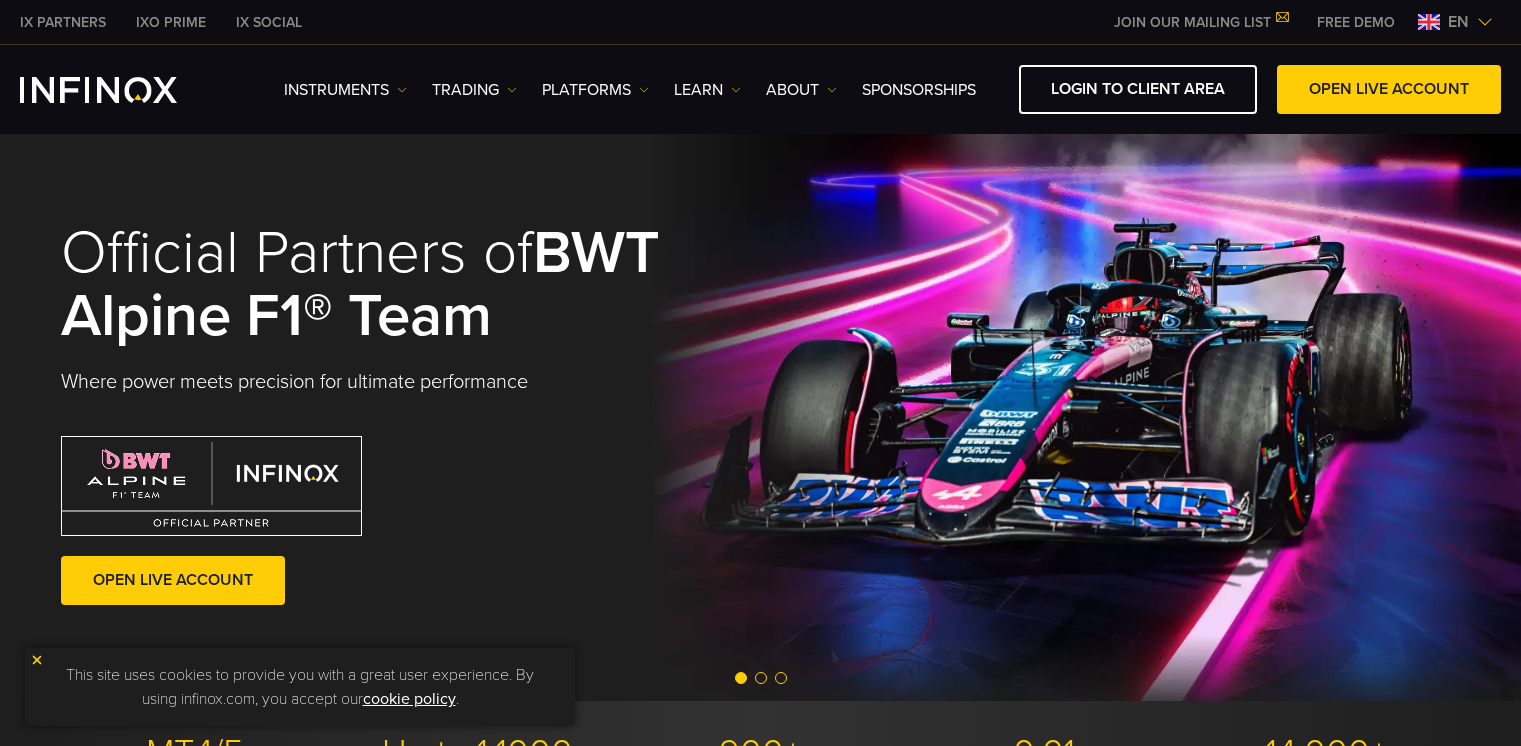 scroll, scrollTop: 0, scrollLeft: 0, axis: both 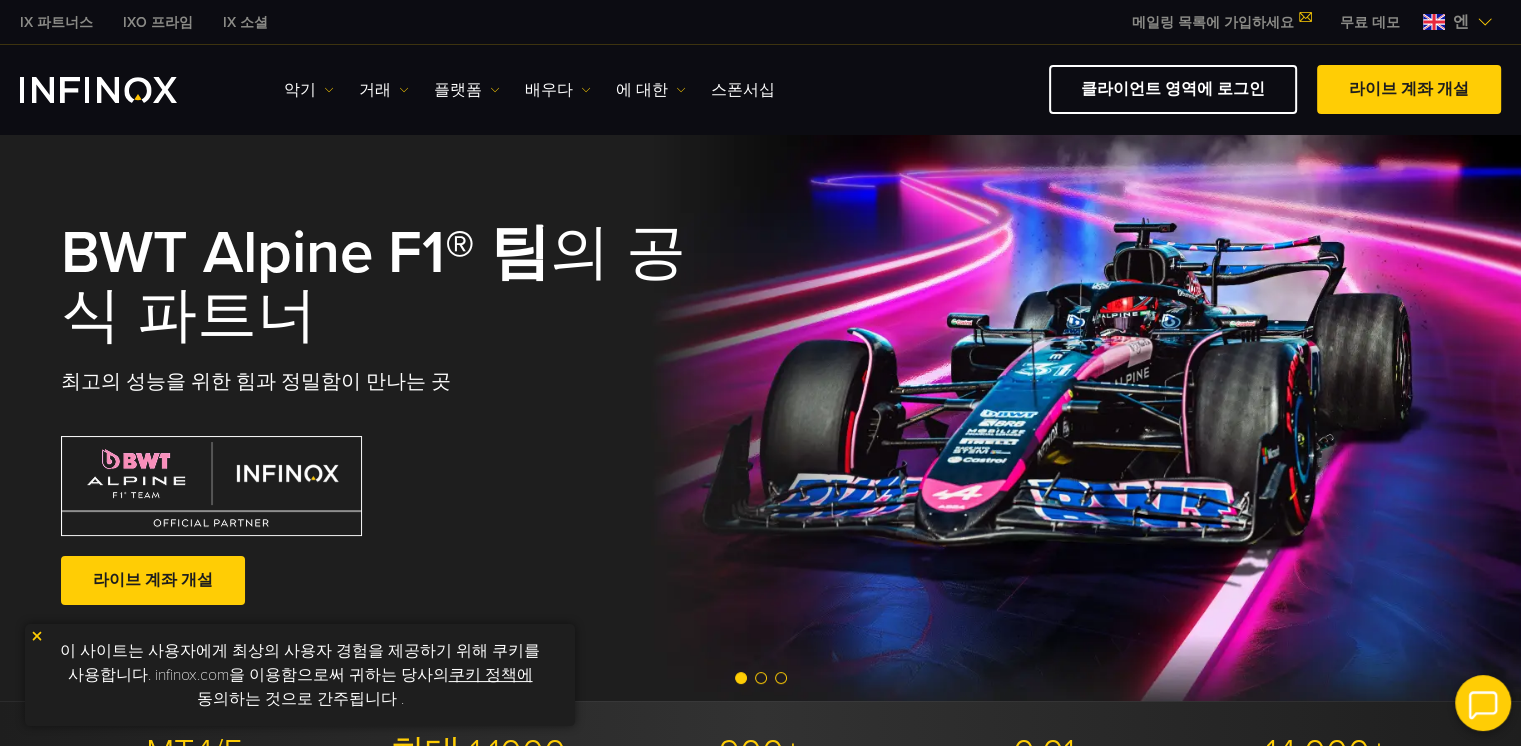 click at bounding box center [1485, 22] 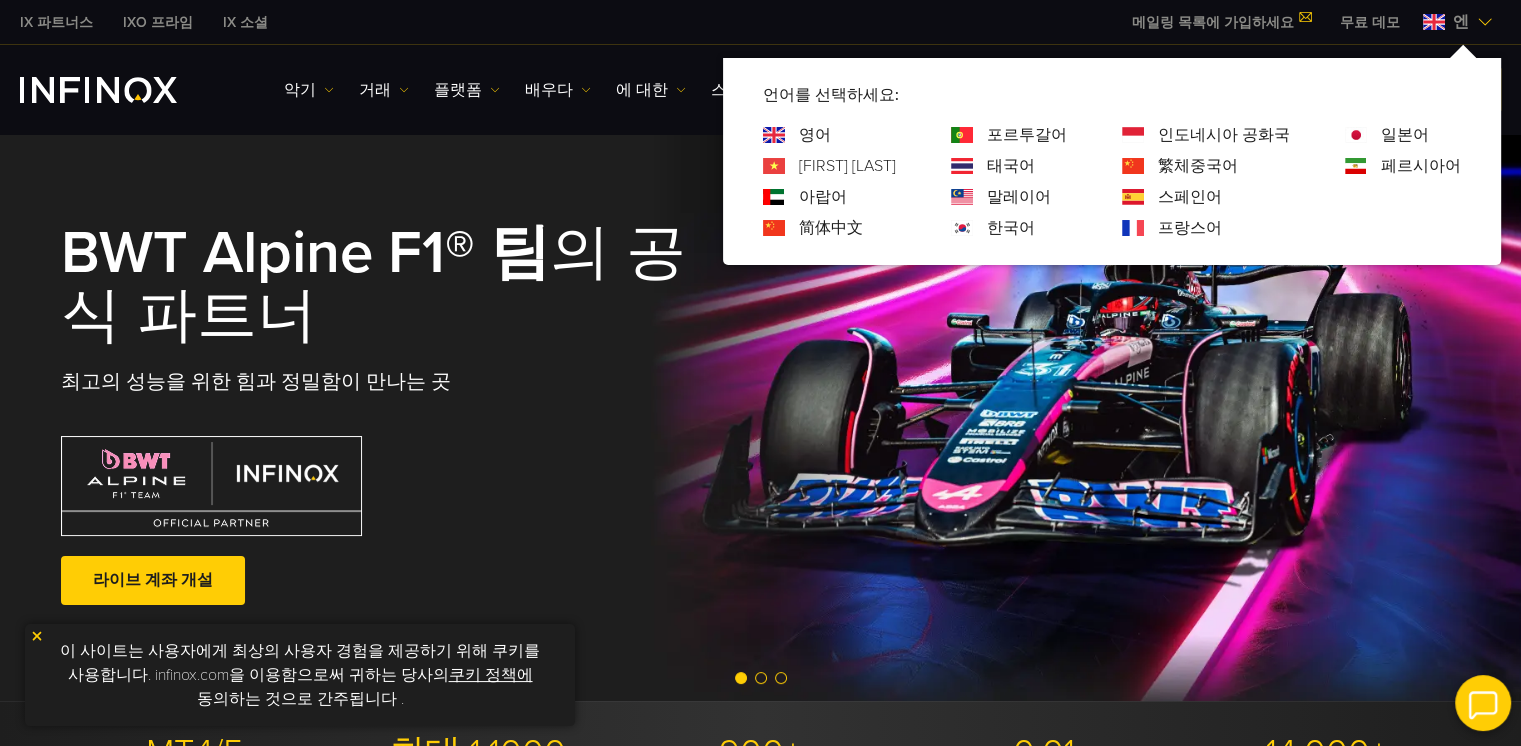 scroll, scrollTop: 0, scrollLeft: 0, axis: both 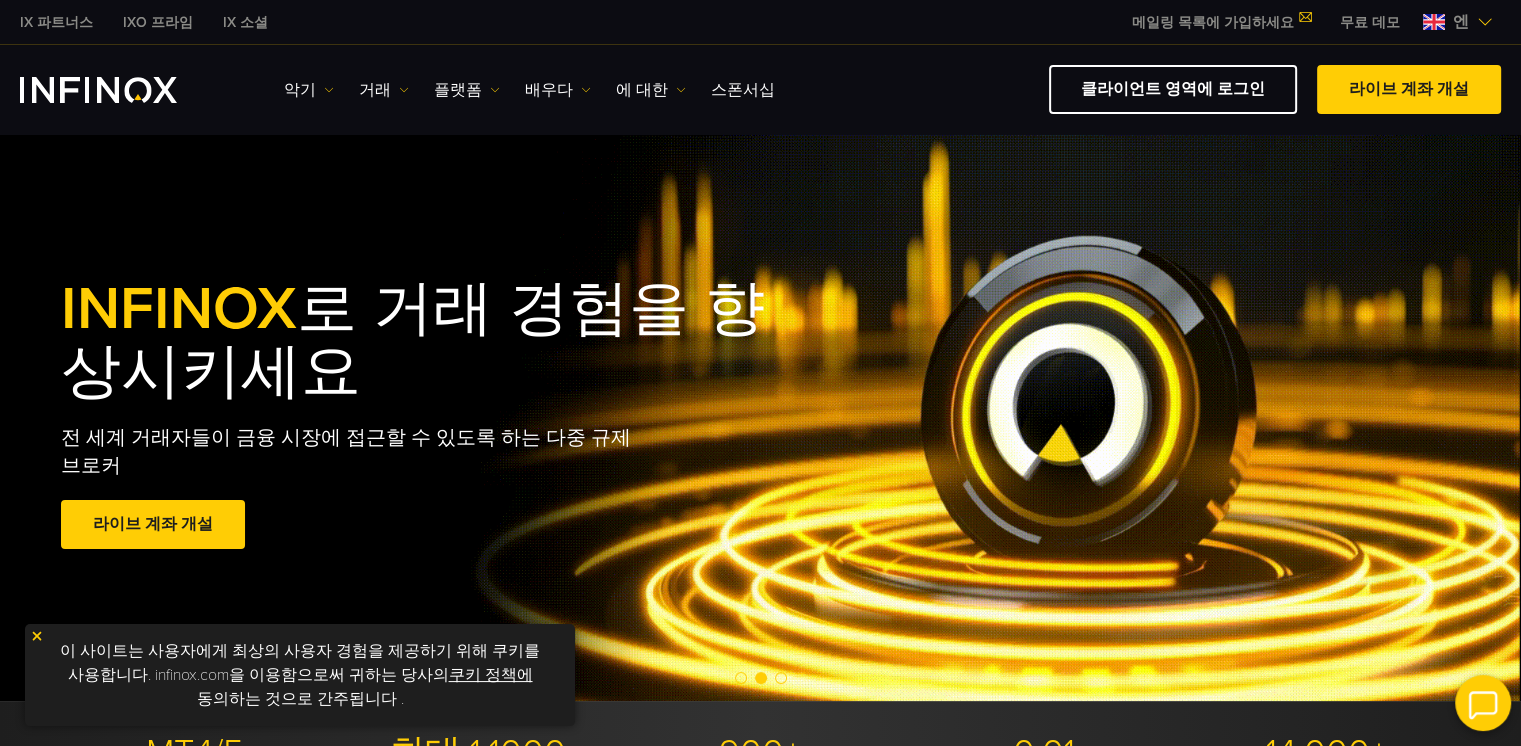 click at bounding box center (153, 525) 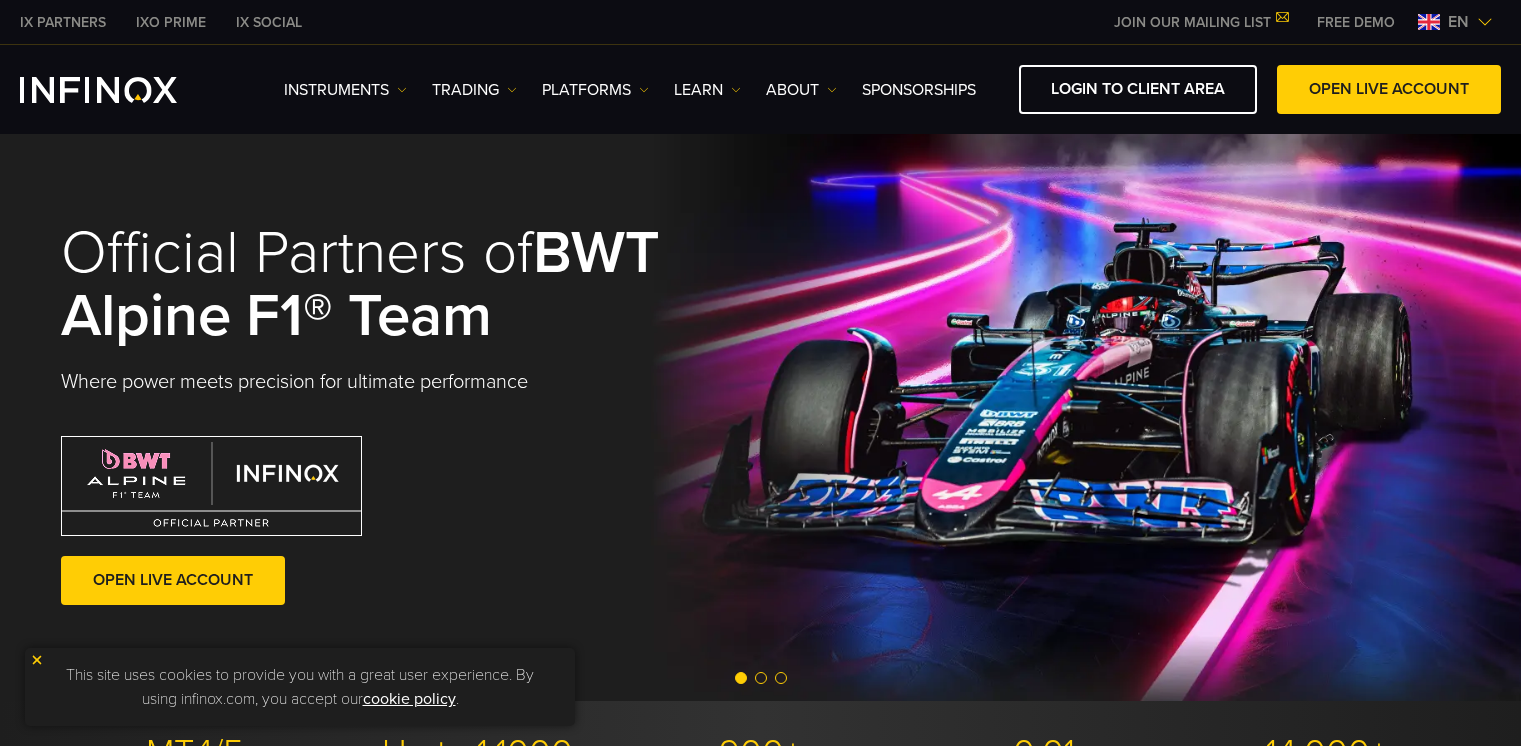 scroll, scrollTop: 0, scrollLeft: 0, axis: both 